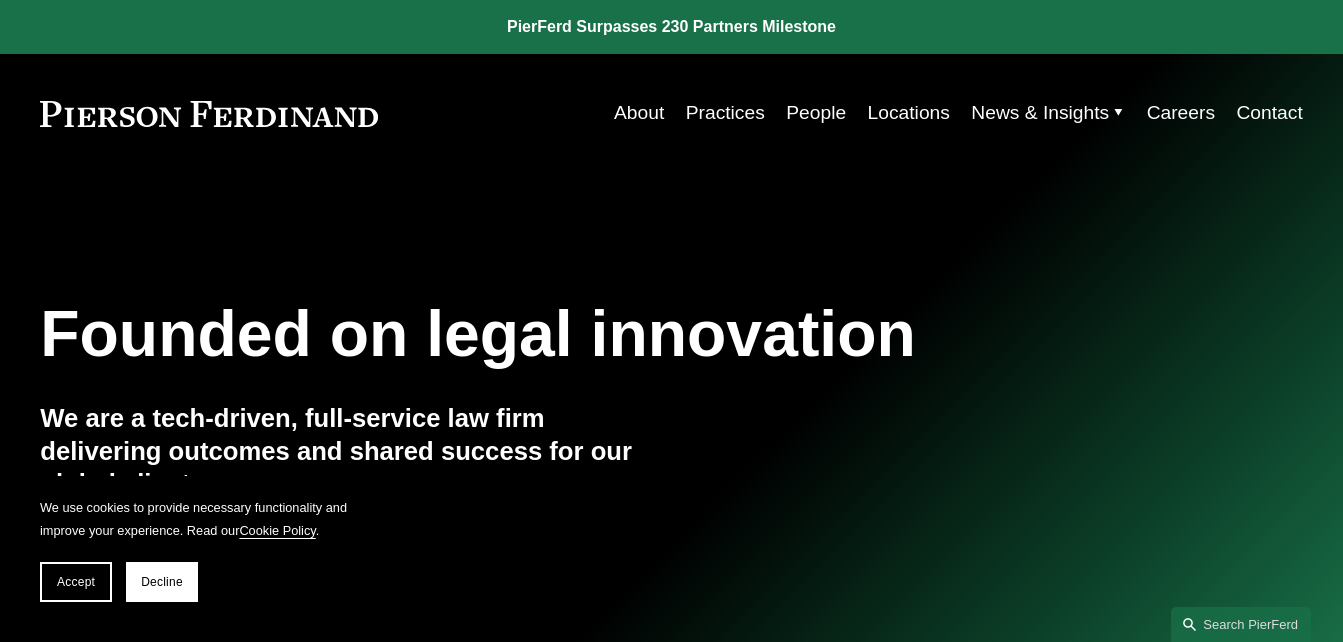 scroll, scrollTop: 0, scrollLeft: 0, axis: both 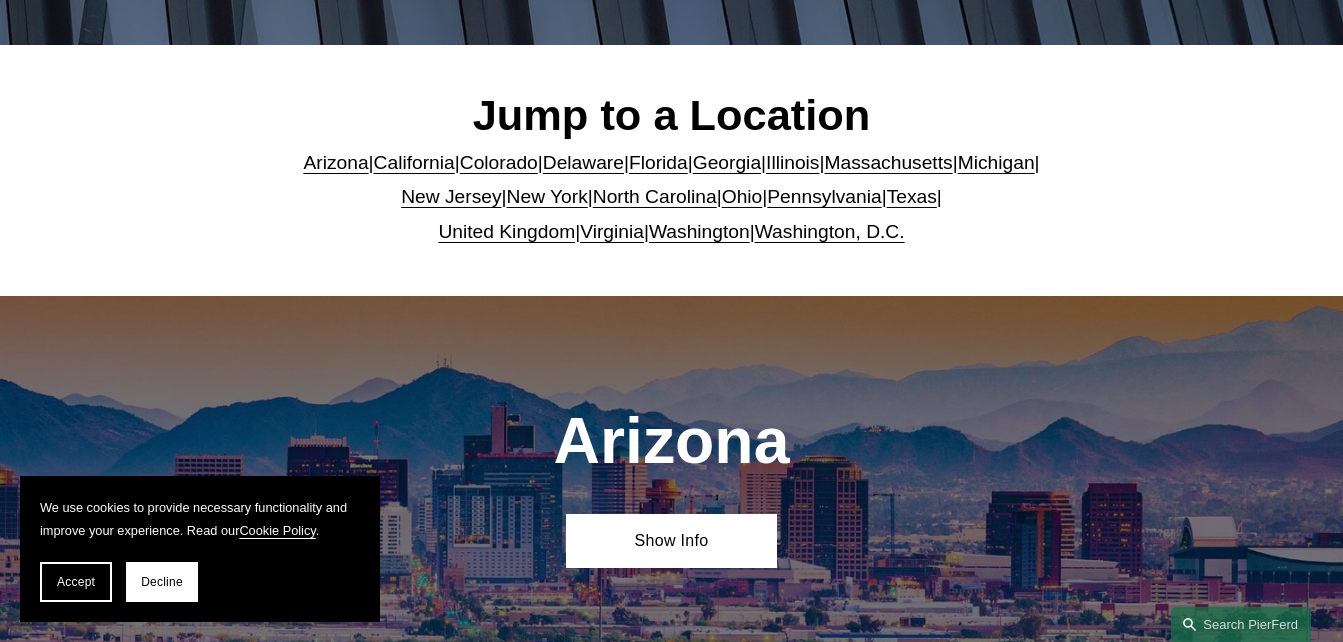 click on "Georgia" at bounding box center [727, 162] 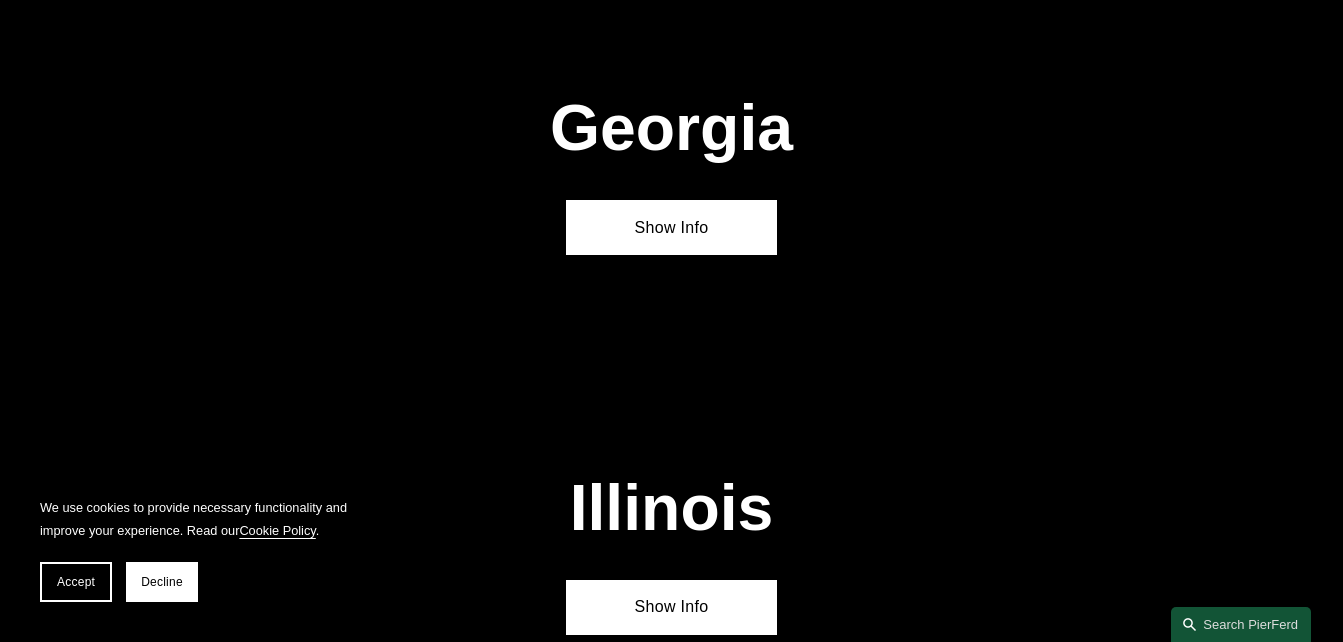 scroll, scrollTop: 2741, scrollLeft: 0, axis: vertical 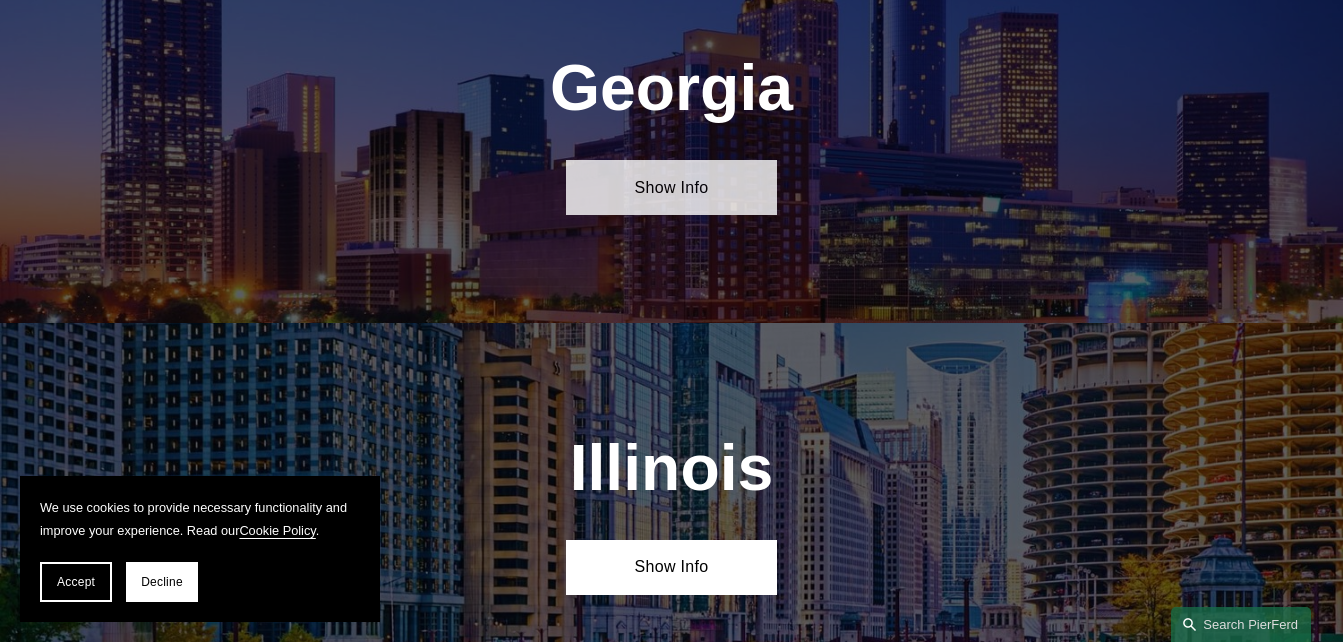 click on "Show Info" at bounding box center [671, 187] 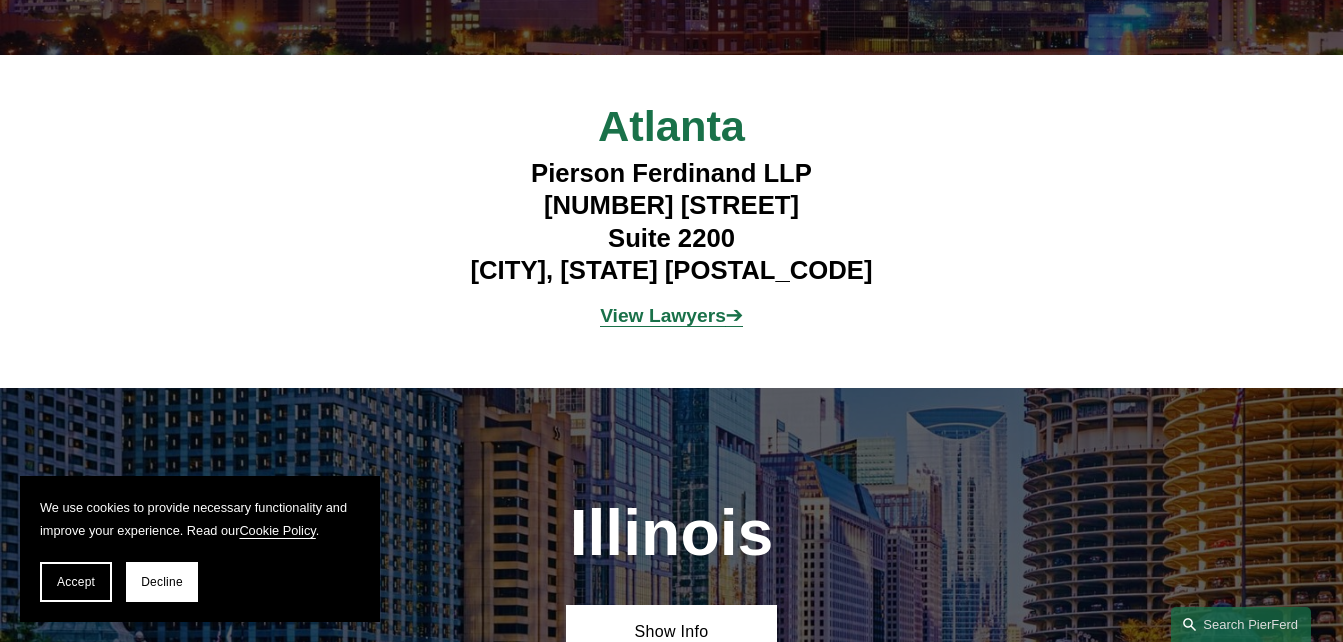 scroll, scrollTop: 3024, scrollLeft: 0, axis: vertical 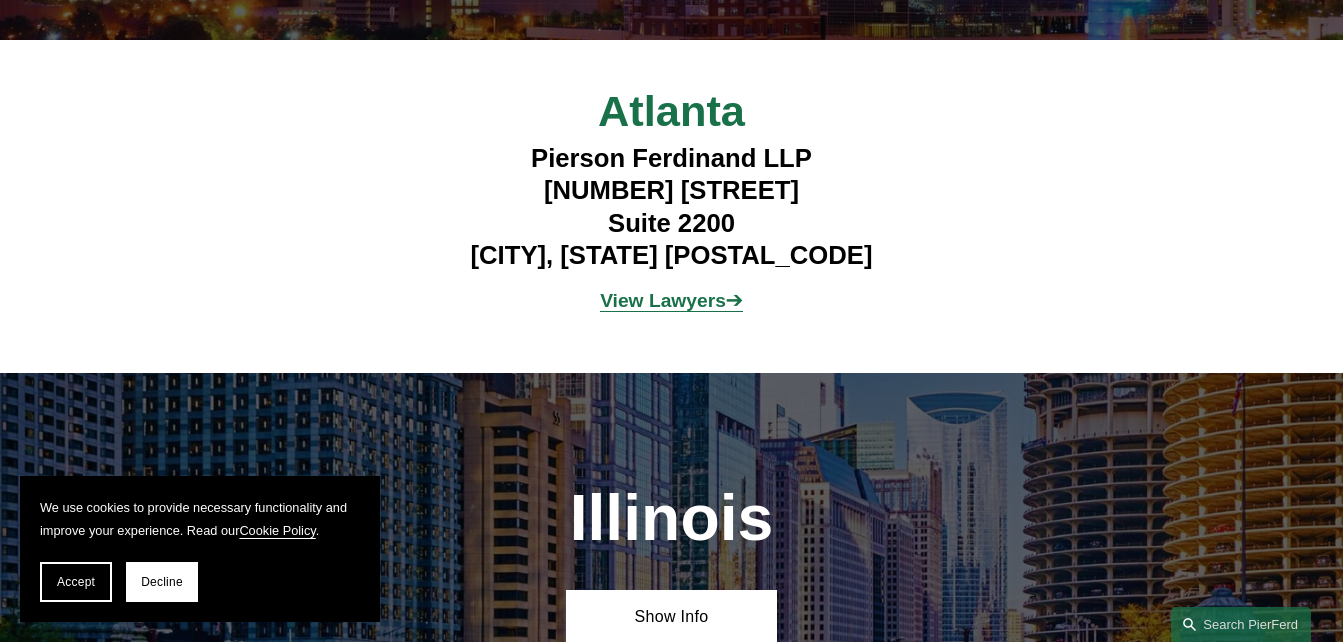 click on "View Lawyers" at bounding box center [663, 300] 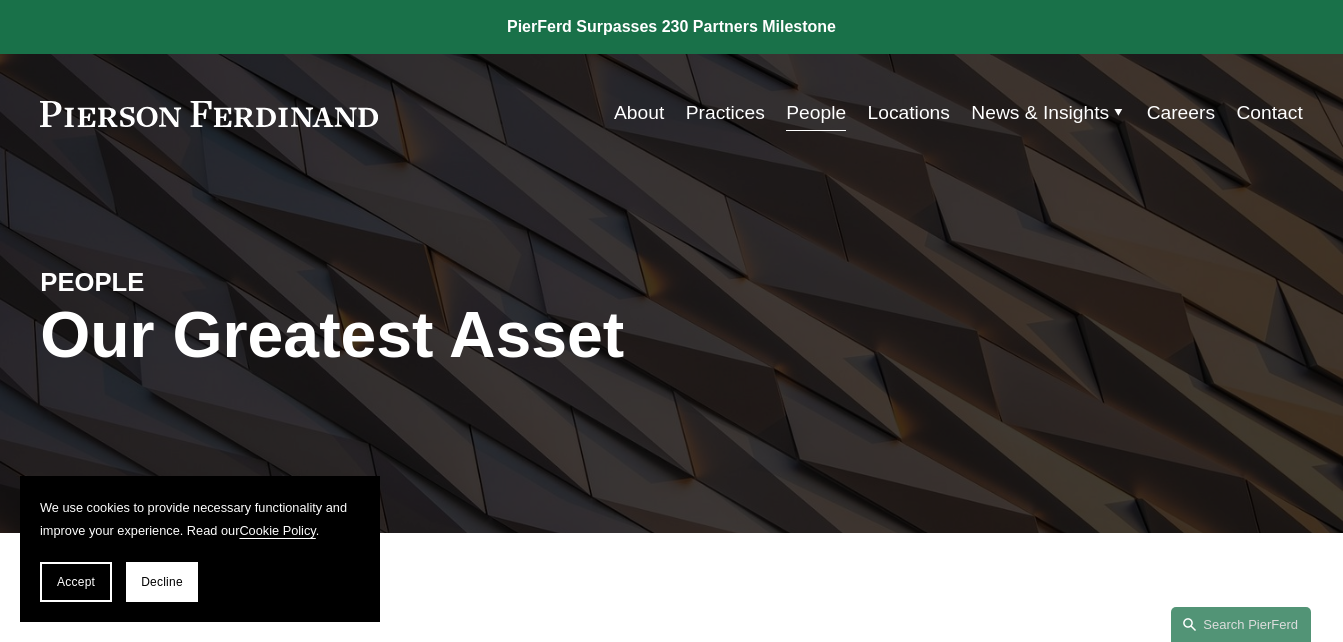 scroll, scrollTop: 0, scrollLeft: 0, axis: both 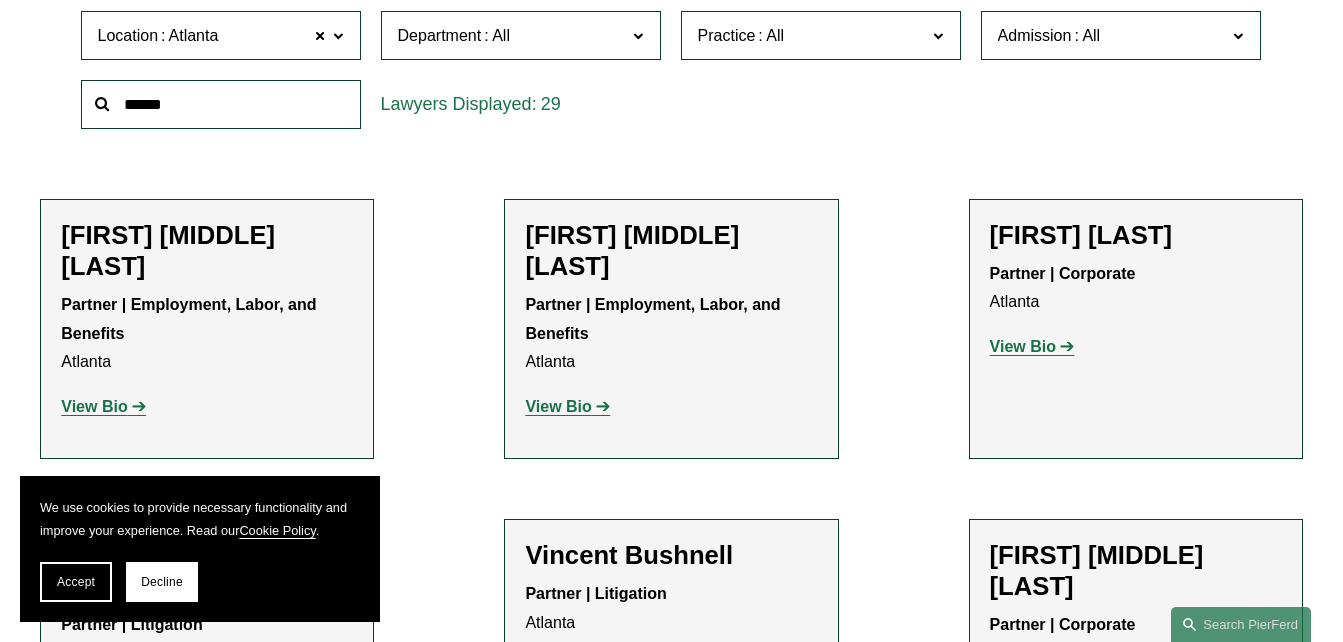 click 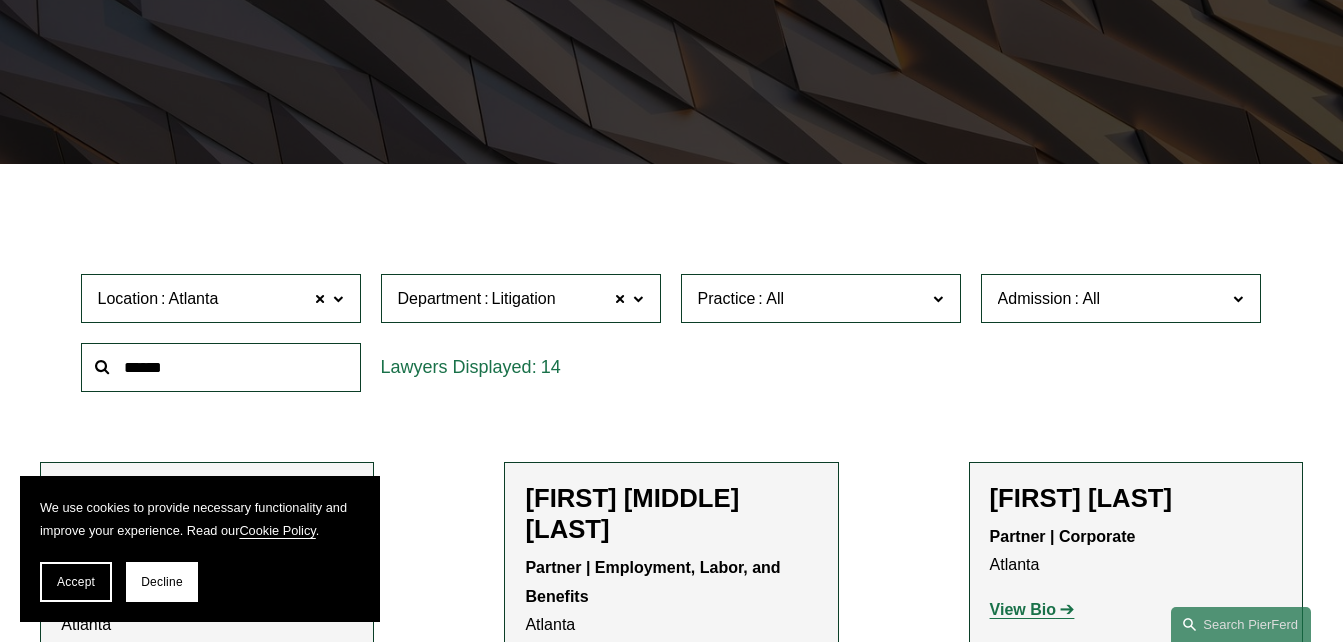 scroll, scrollTop: 328, scrollLeft: 0, axis: vertical 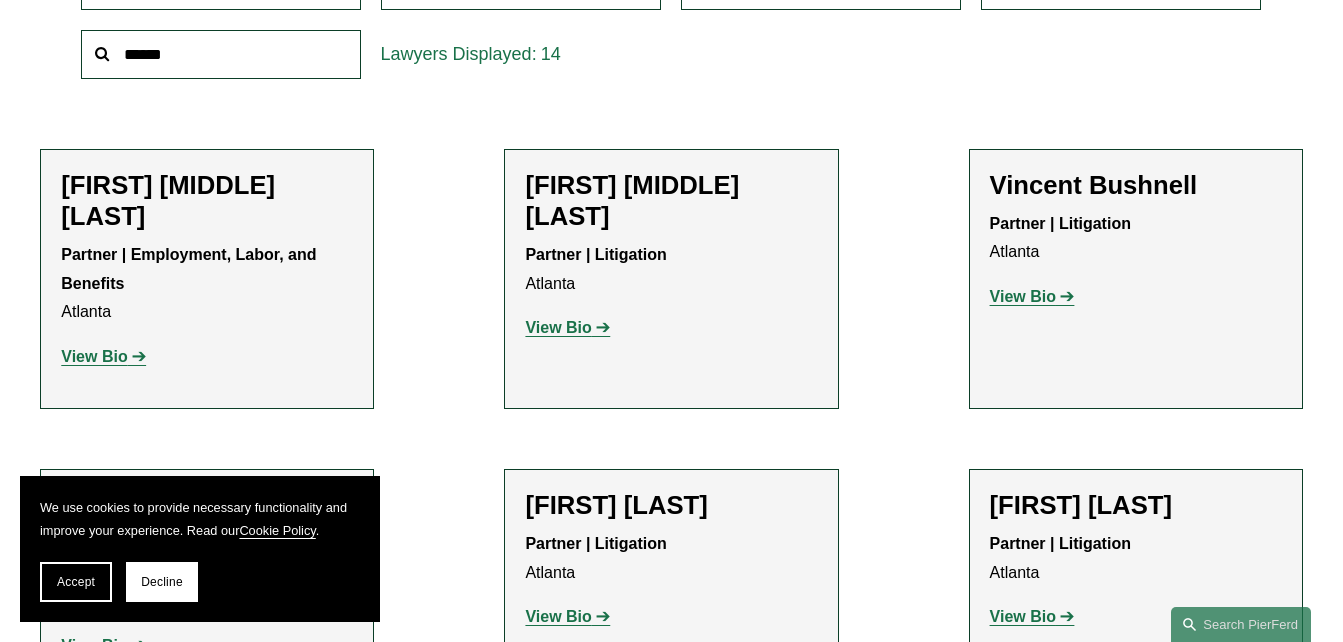 click on "View Bio" 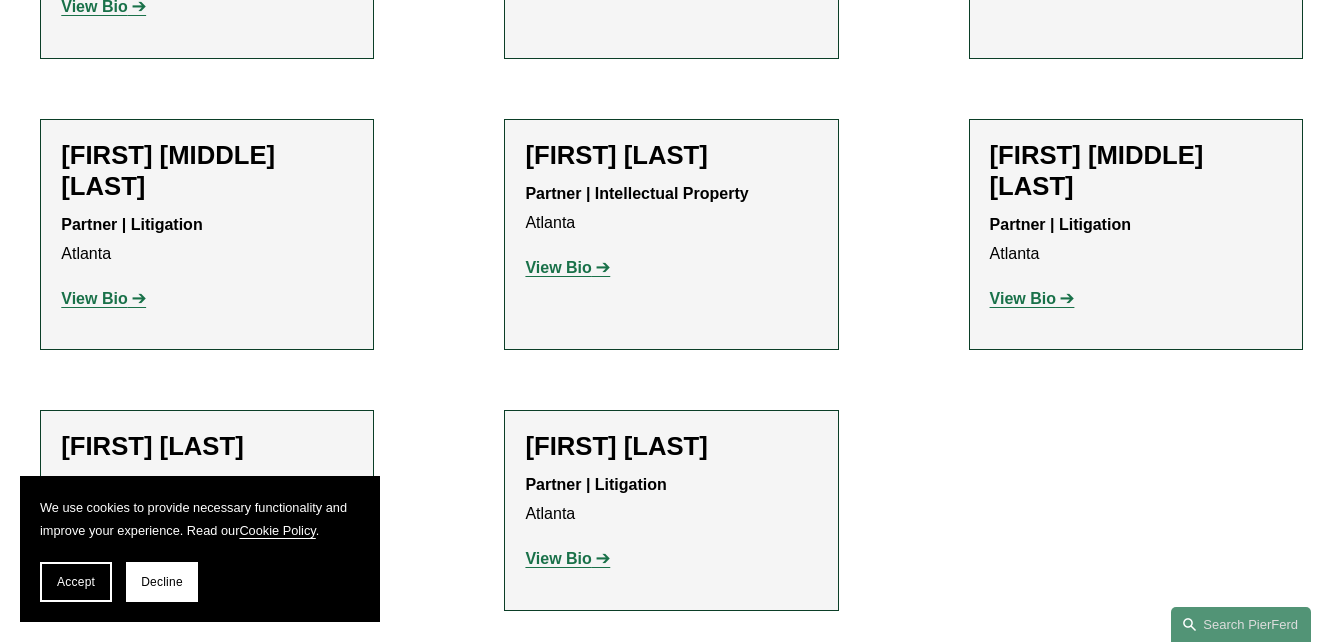 scroll, scrollTop: 1672, scrollLeft: 0, axis: vertical 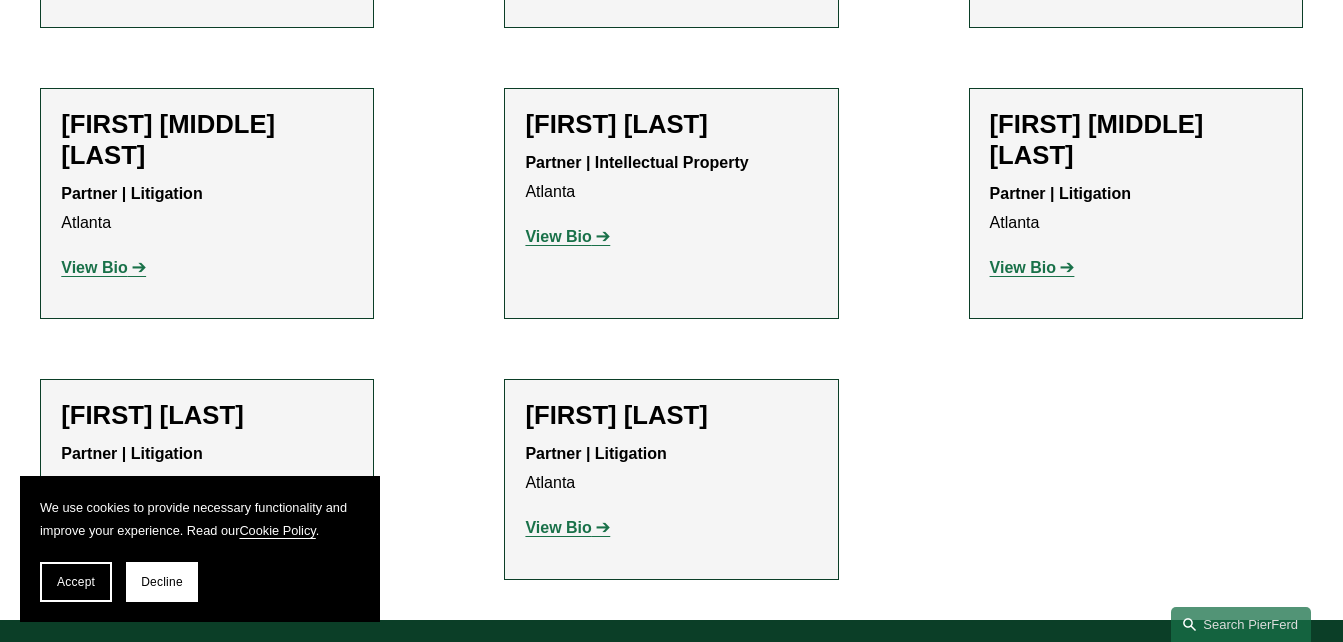 click on "View Bio" 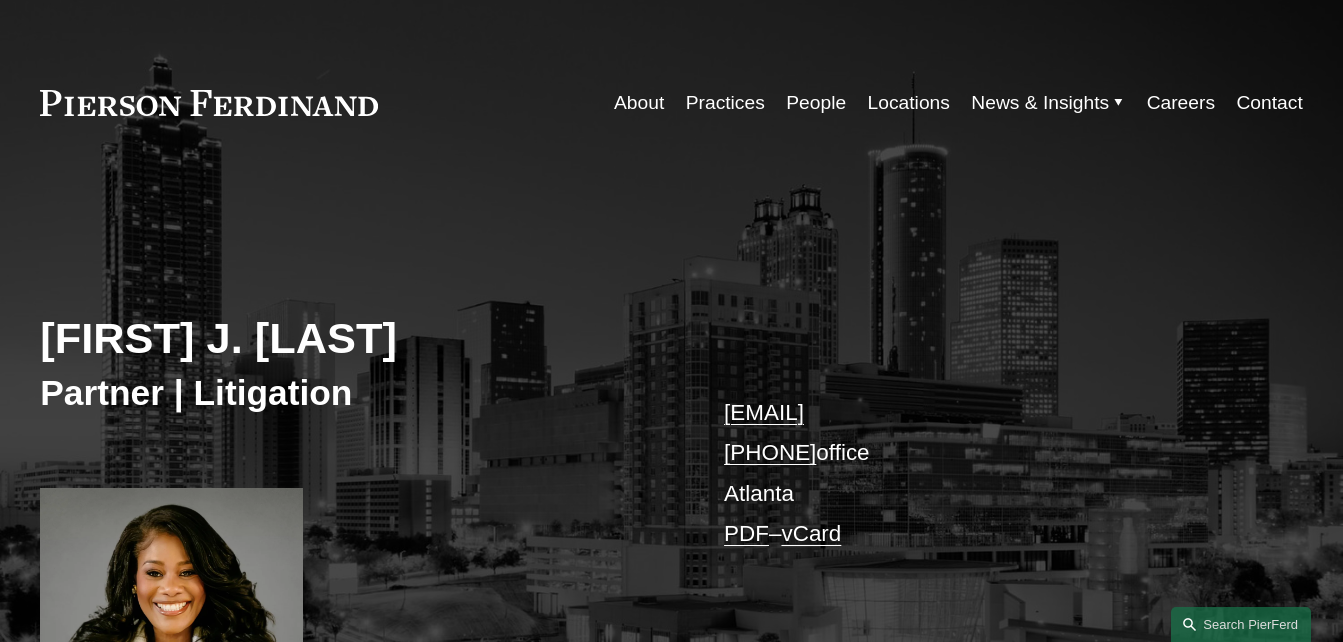 scroll, scrollTop: 0, scrollLeft: 0, axis: both 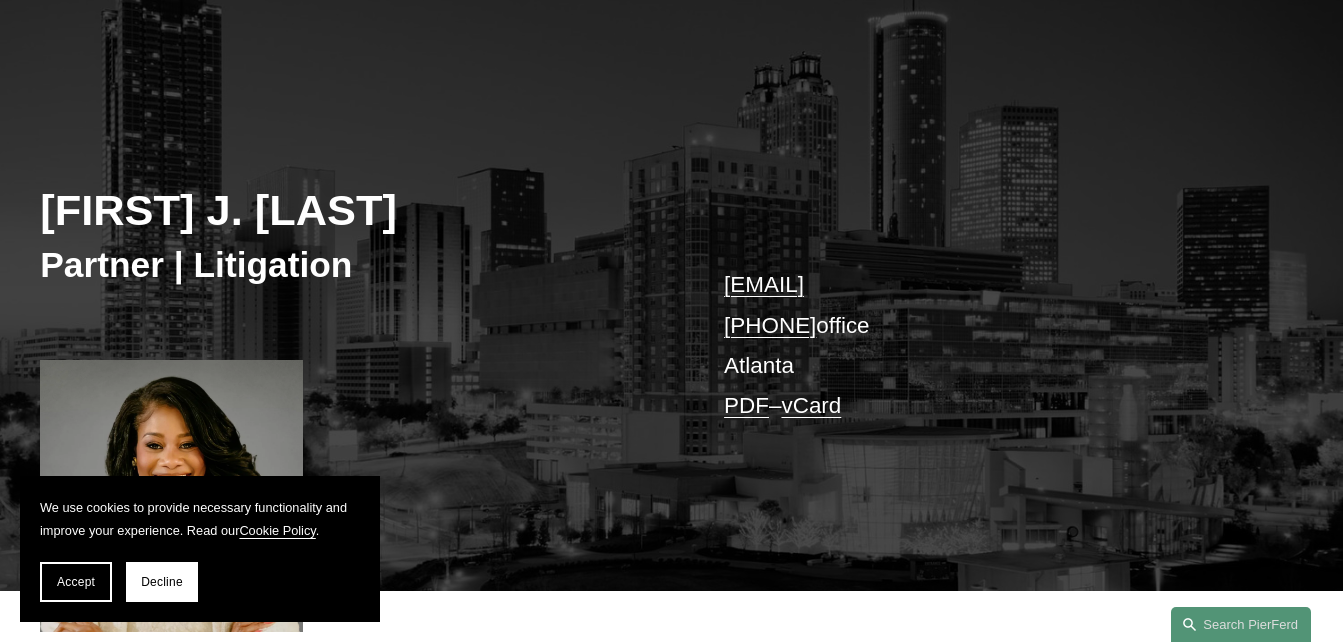 click on "marquetta.bryan@pierferd.com" at bounding box center (764, 284) 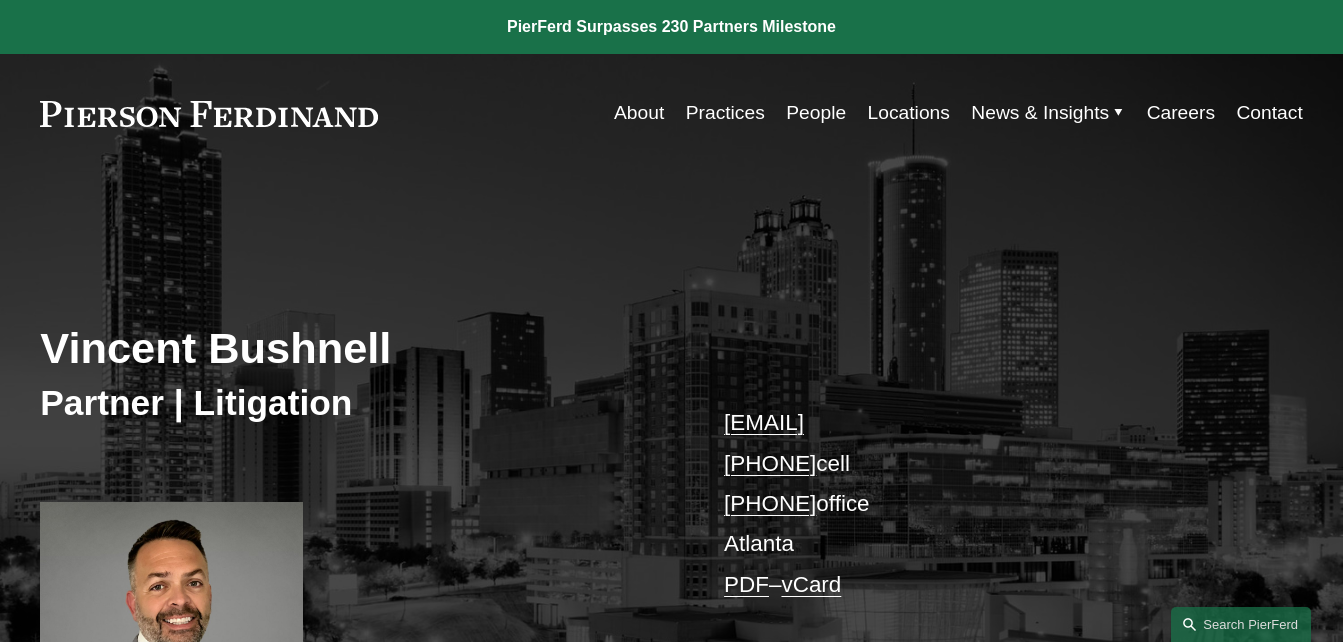 scroll, scrollTop: 0, scrollLeft: 0, axis: both 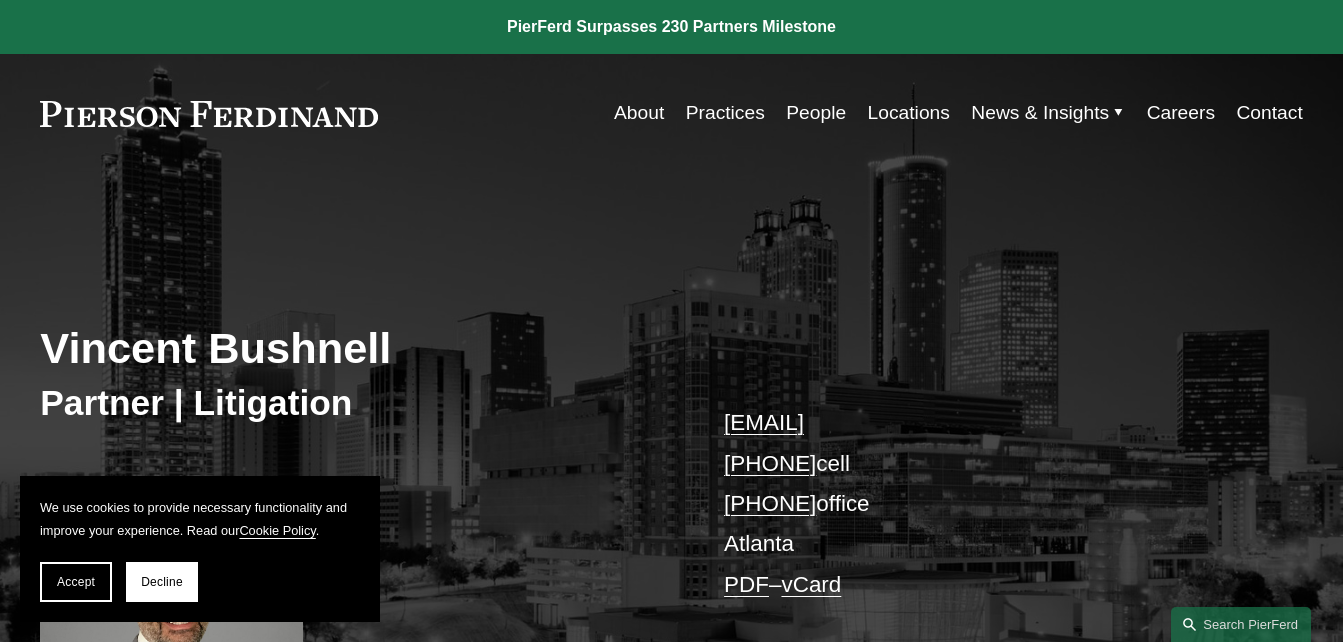click on "[EMAIL]" at bounding box center (764, 422) 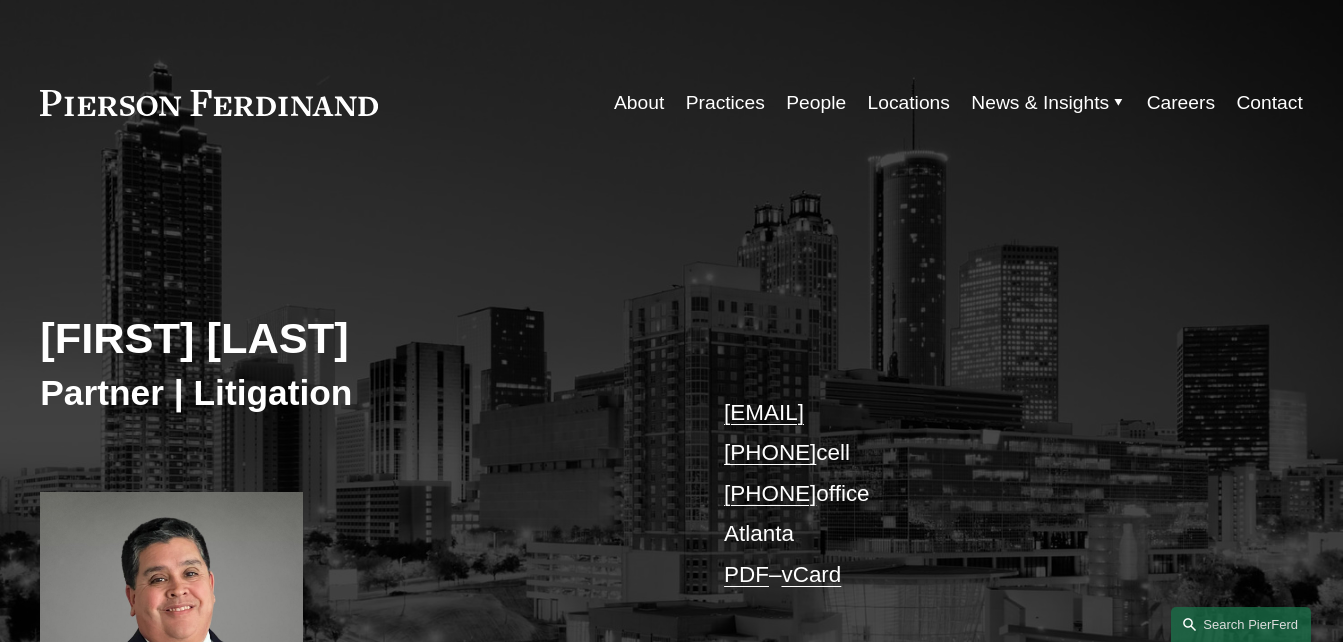 scroll, scrollTop: 0, scrollLeft: 0, axis: both 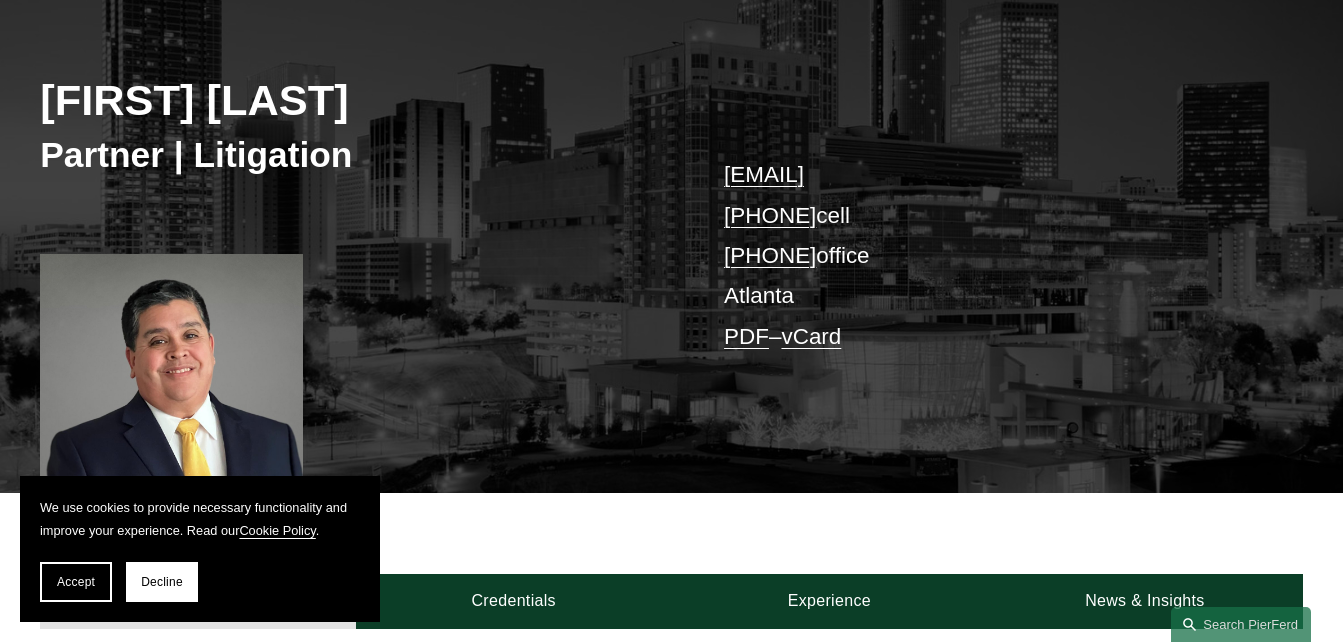 click on "[EMAIL]" at bounding box center [764, 174] 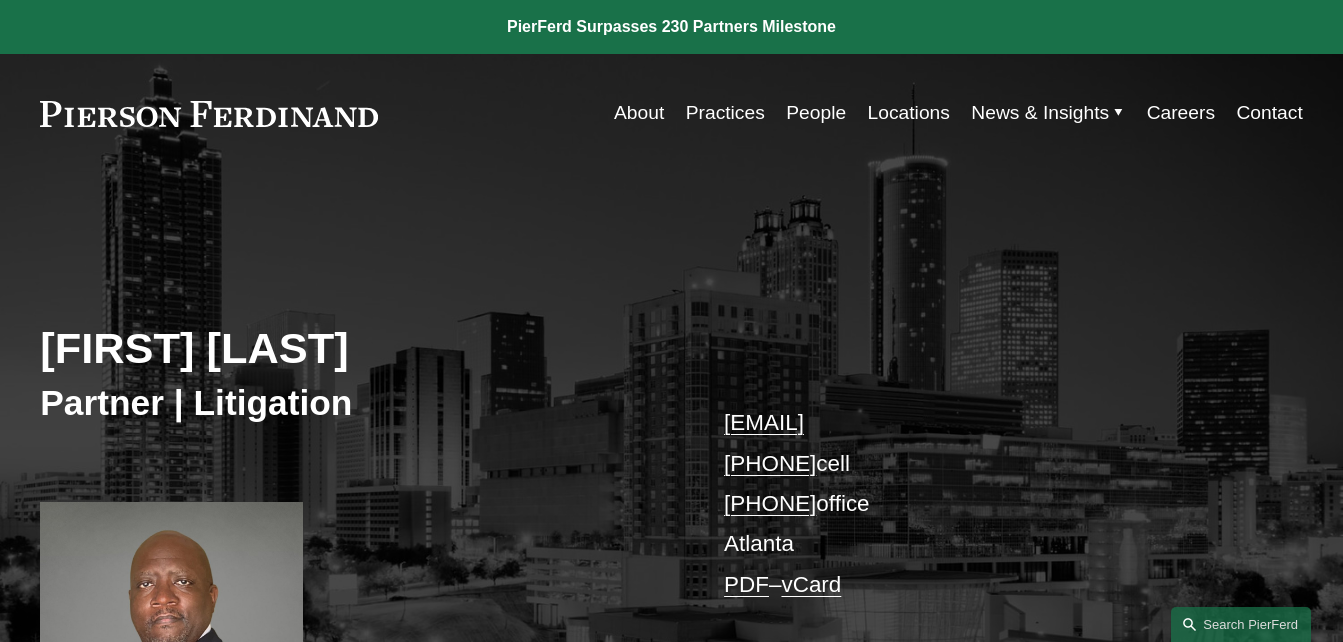 scroll, scrollTop: 0, scrollLeft: 0, axis: both 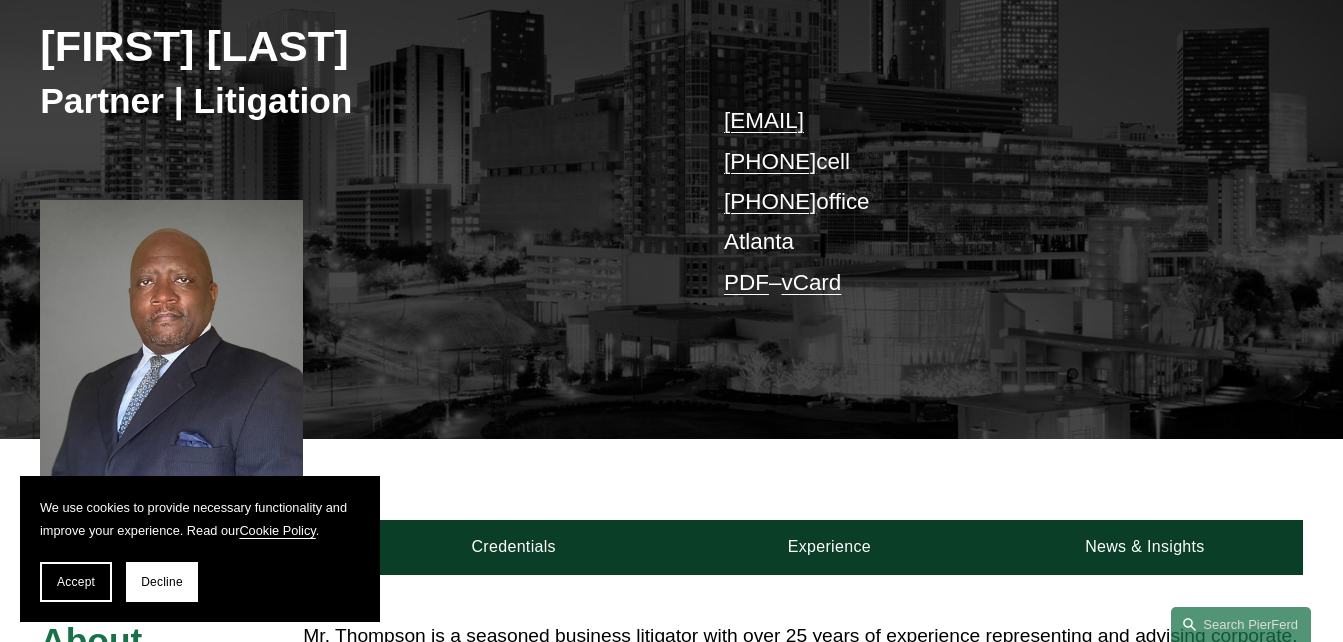 click on "[EMAIL]" at bounding box center (764, 120) 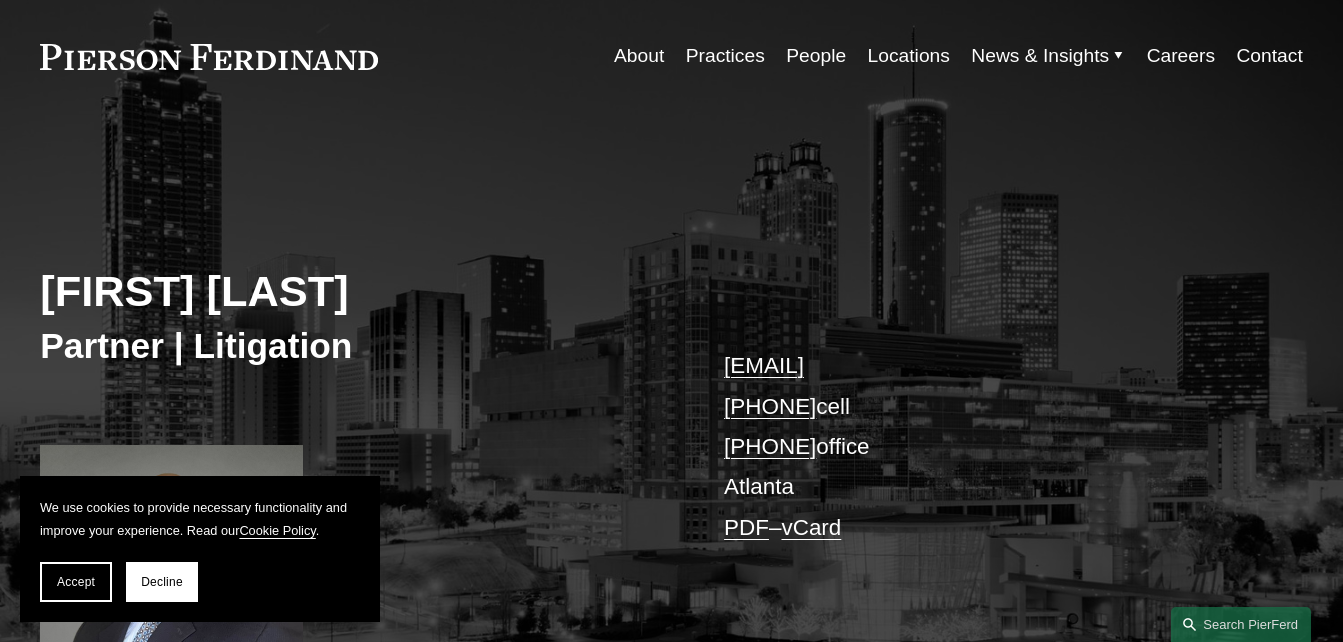 scroll, scrollTop: 0, scrollLeft: 0, axis: both 